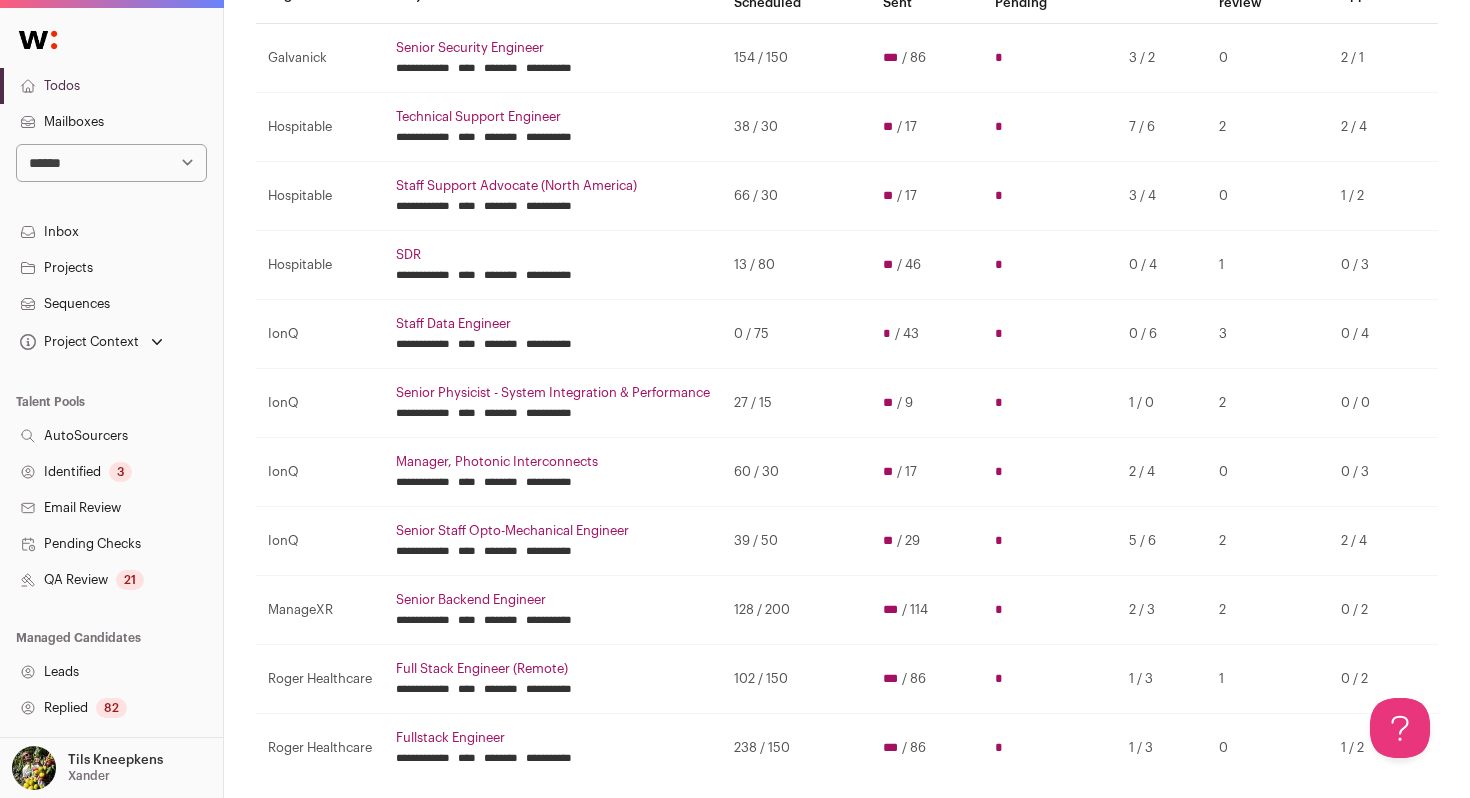 scroll, scrollTop: 0, scrollLeft: 0, axis: both 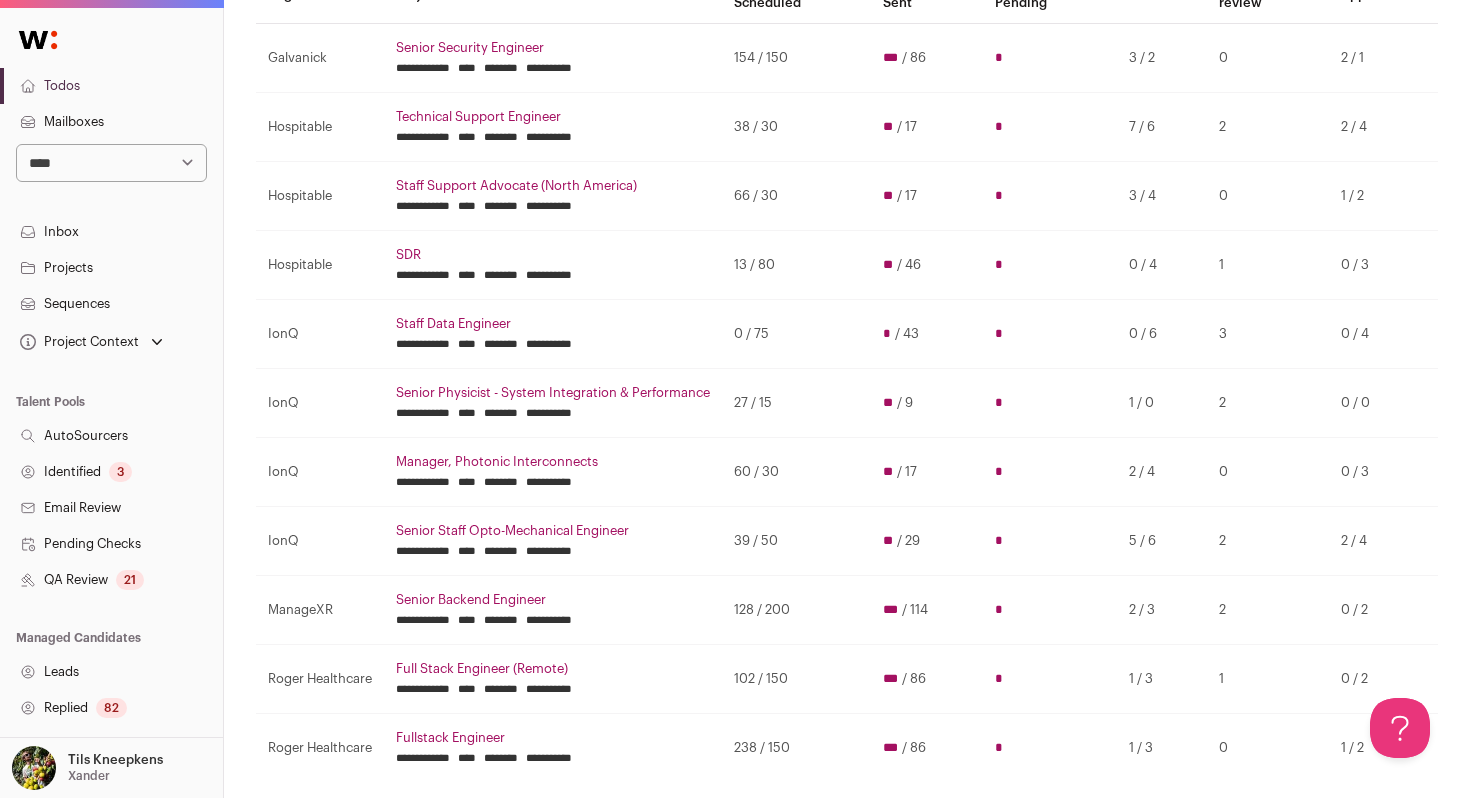 click on "Sequences" at bounding box center (111, 304) 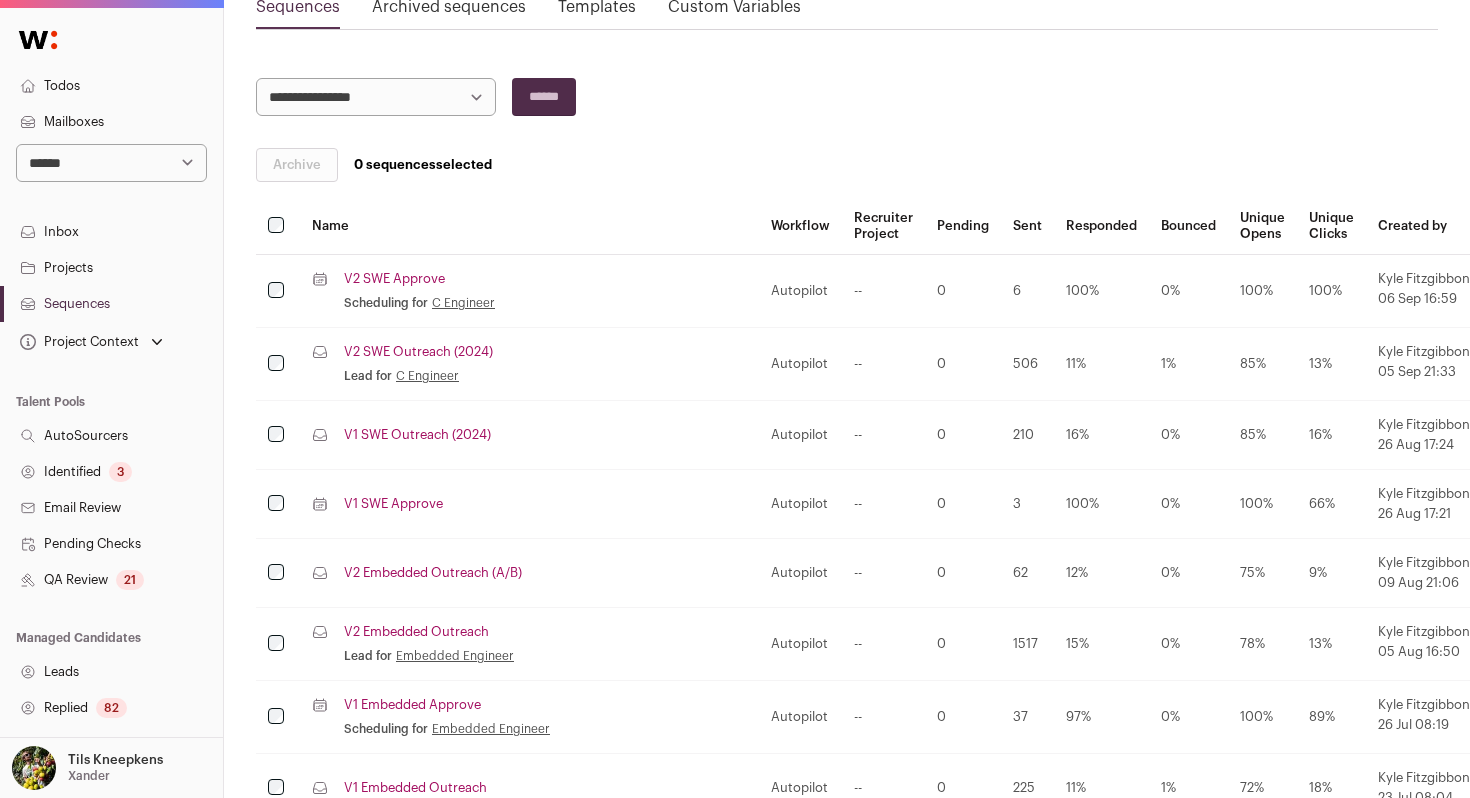scroll, scrollTop: 0, scrollLeft: 0, axis: both 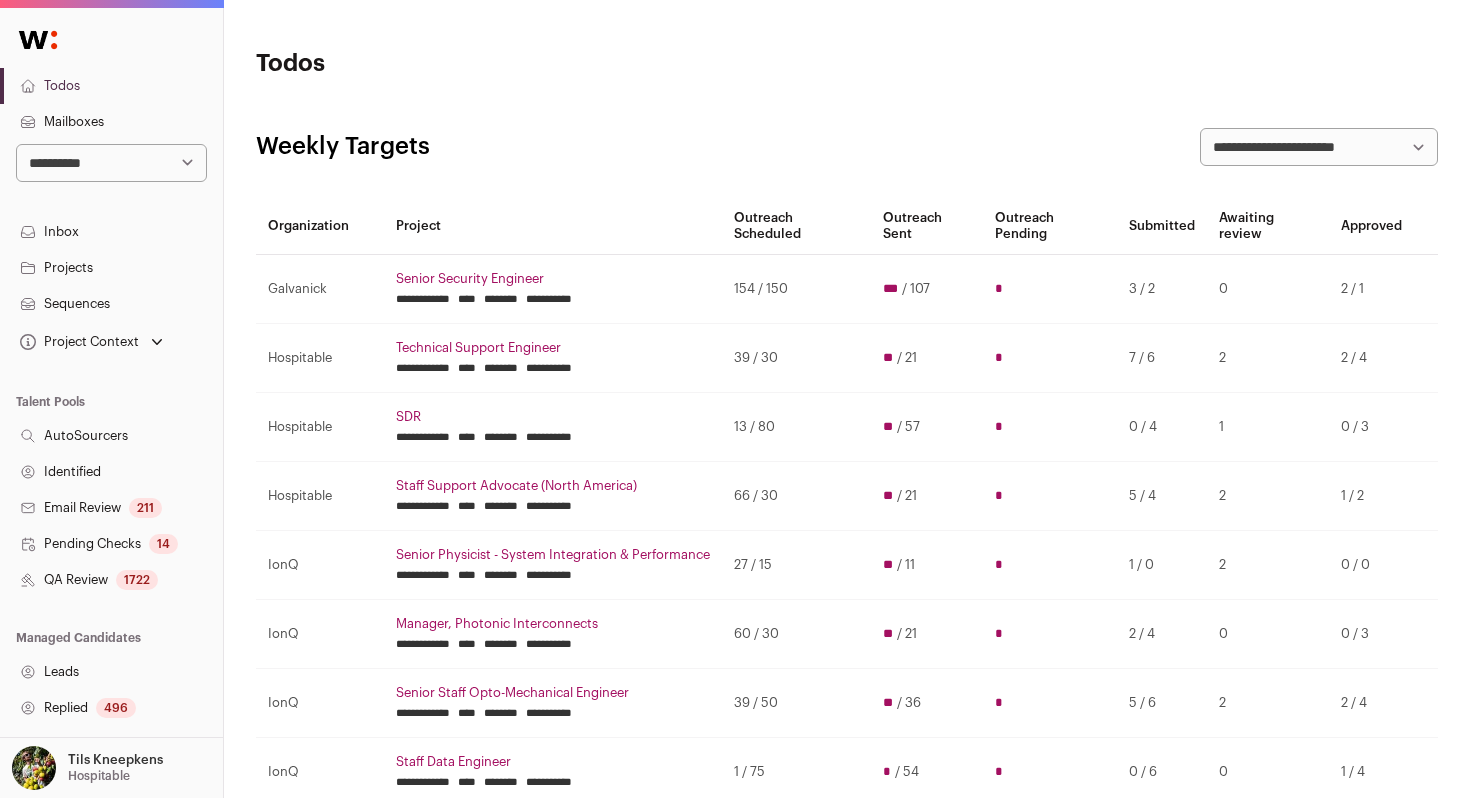 click on "Sequences" at bounding box center (111, 304) 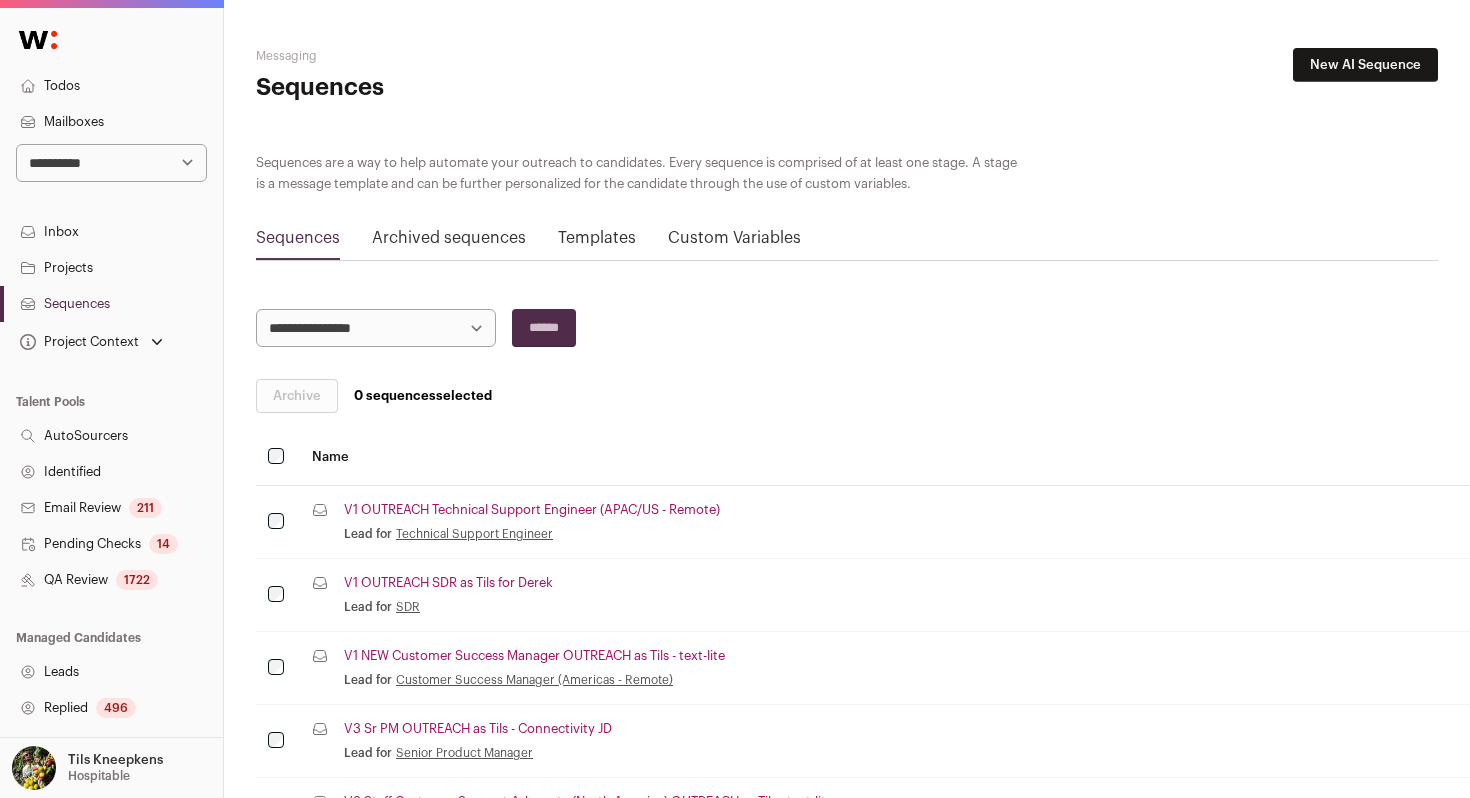 click on "V1 OUTREACH Technical Support Engineer (APAC/US - Remote)" at bounding box center [532, 510] 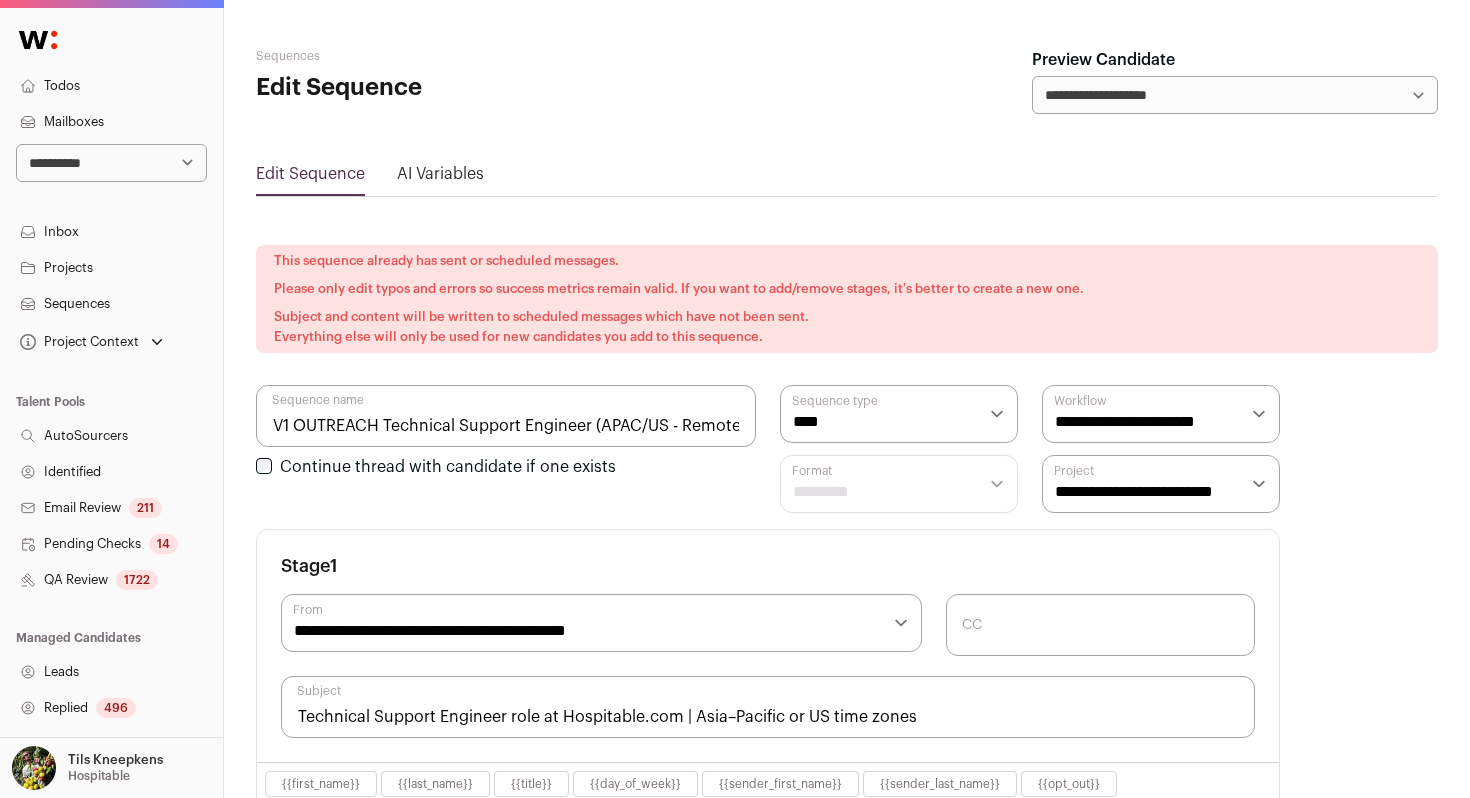 select on "****" 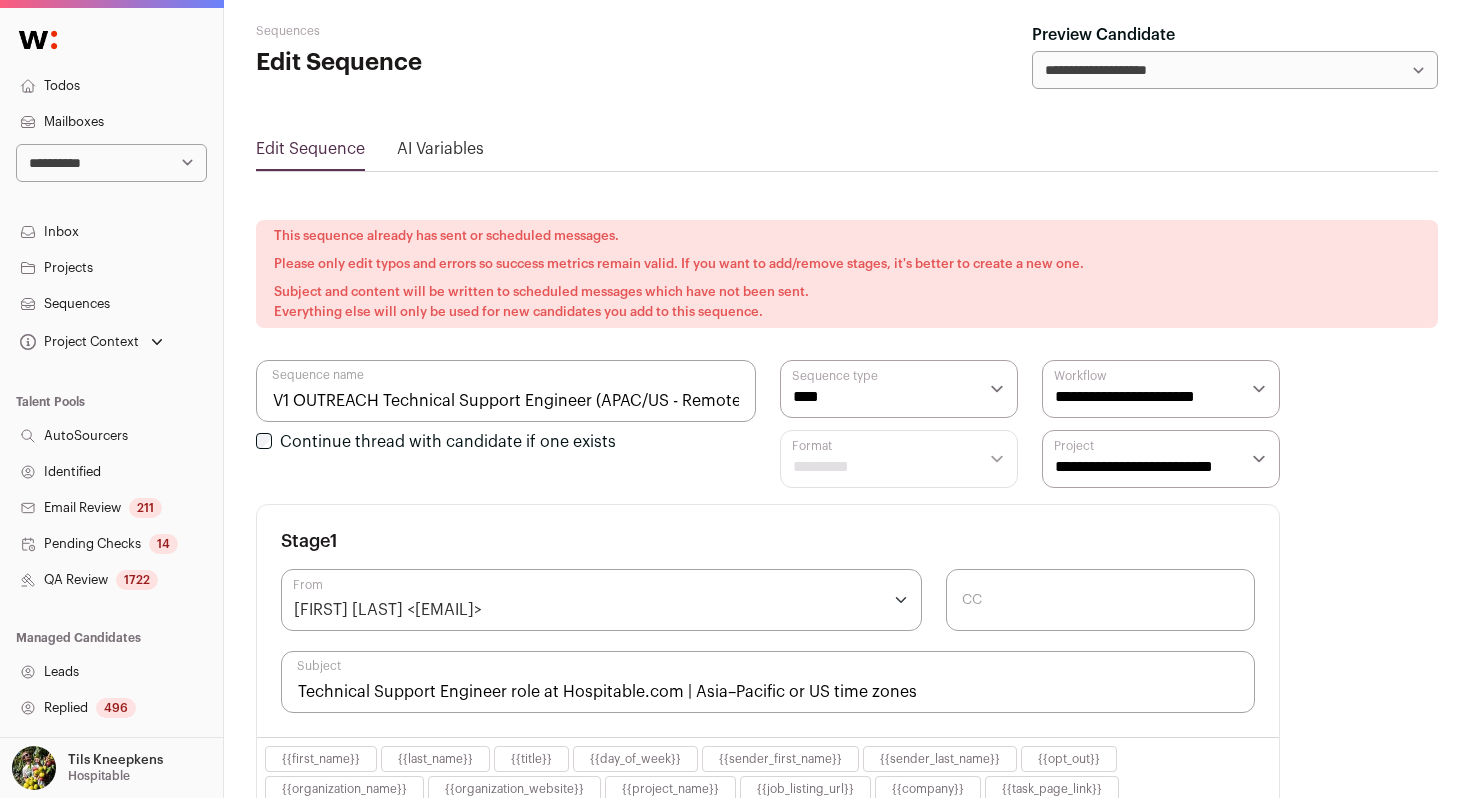 scroll, scrollTop: 28, scrollLeft: 0, axis: vertical 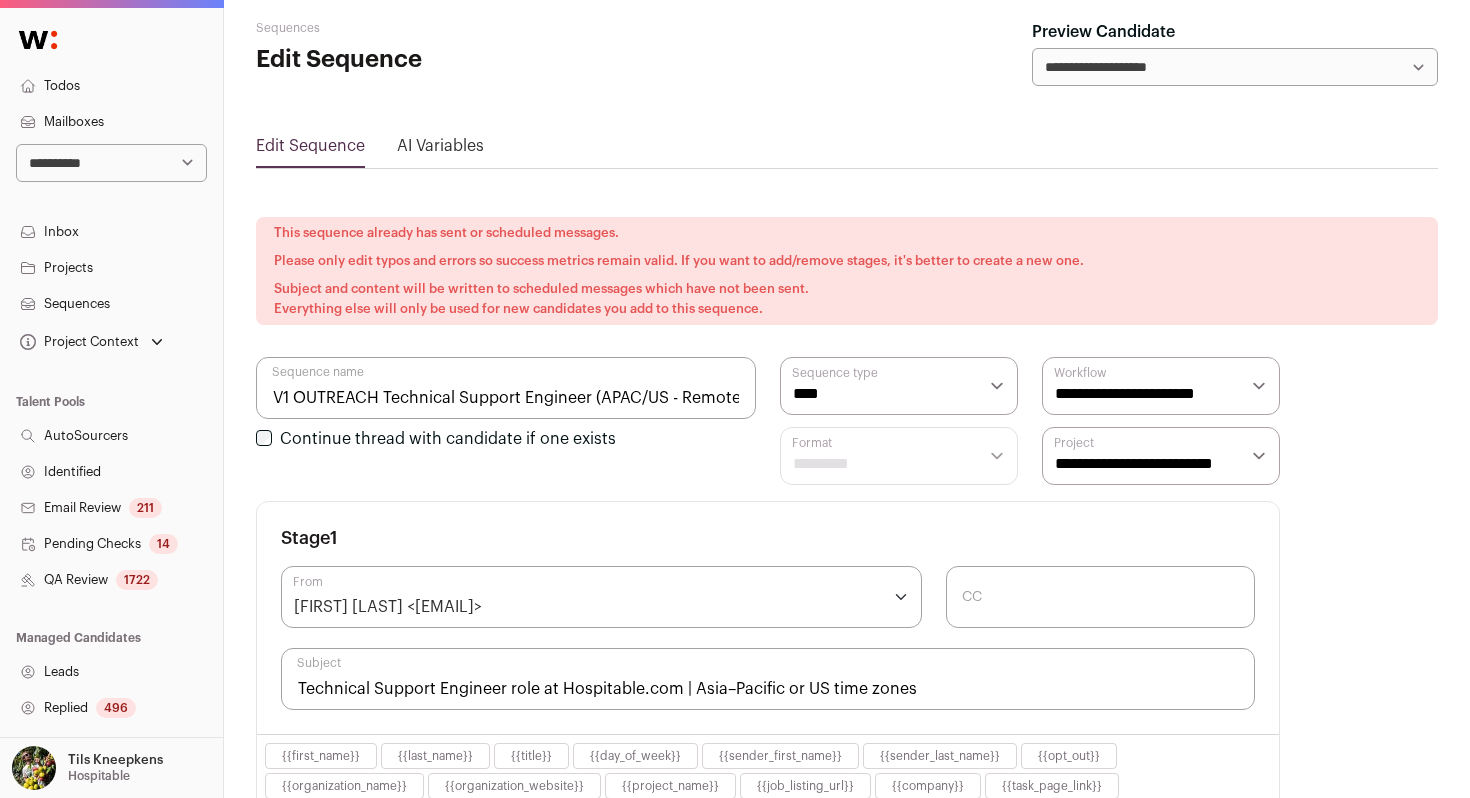 click on "[FIRST] [LAST] <[EMAIL]>" at bounding box center [601, 597] 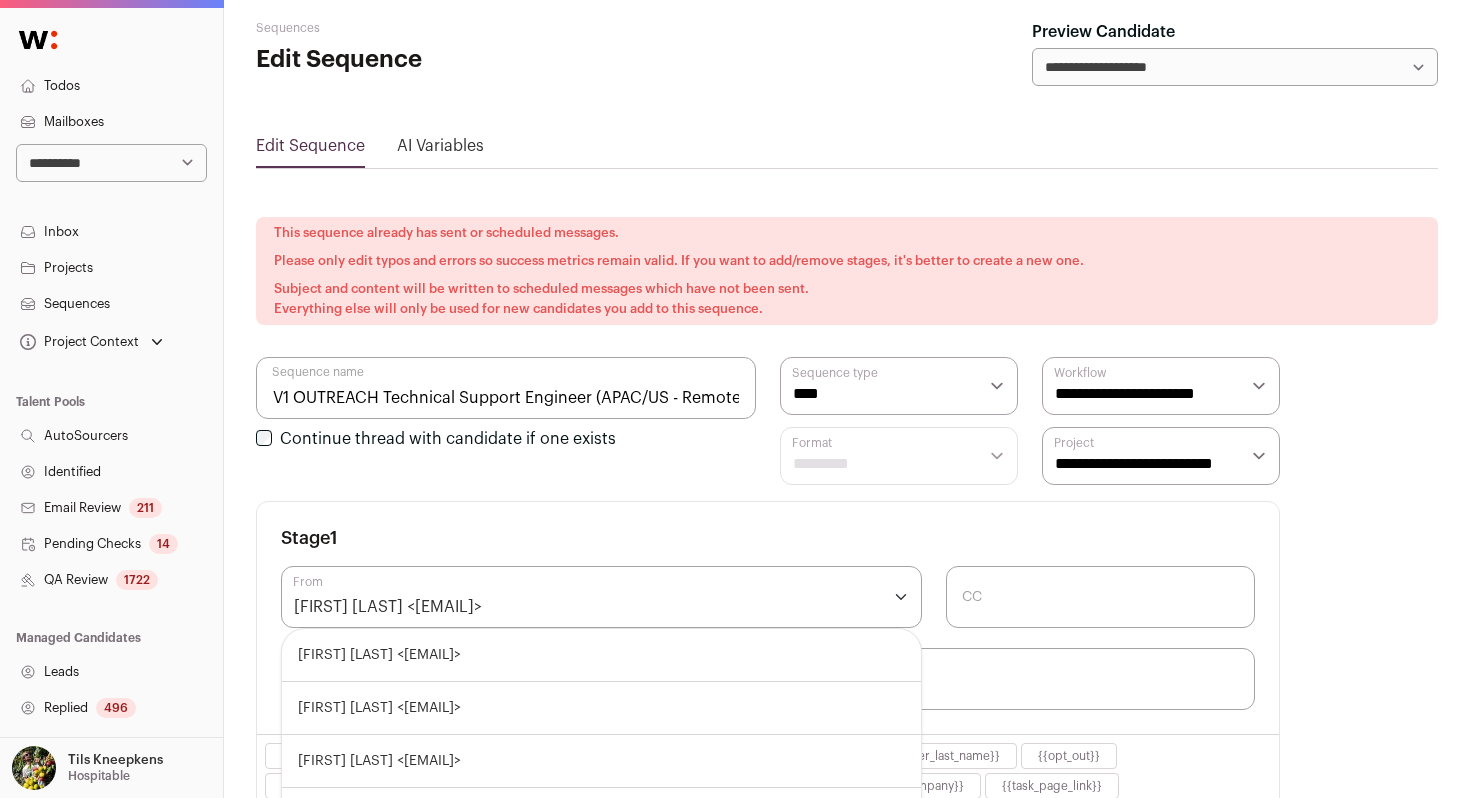 scroll, scrollTop: 489, scrollLeft: 0, axis: vertical 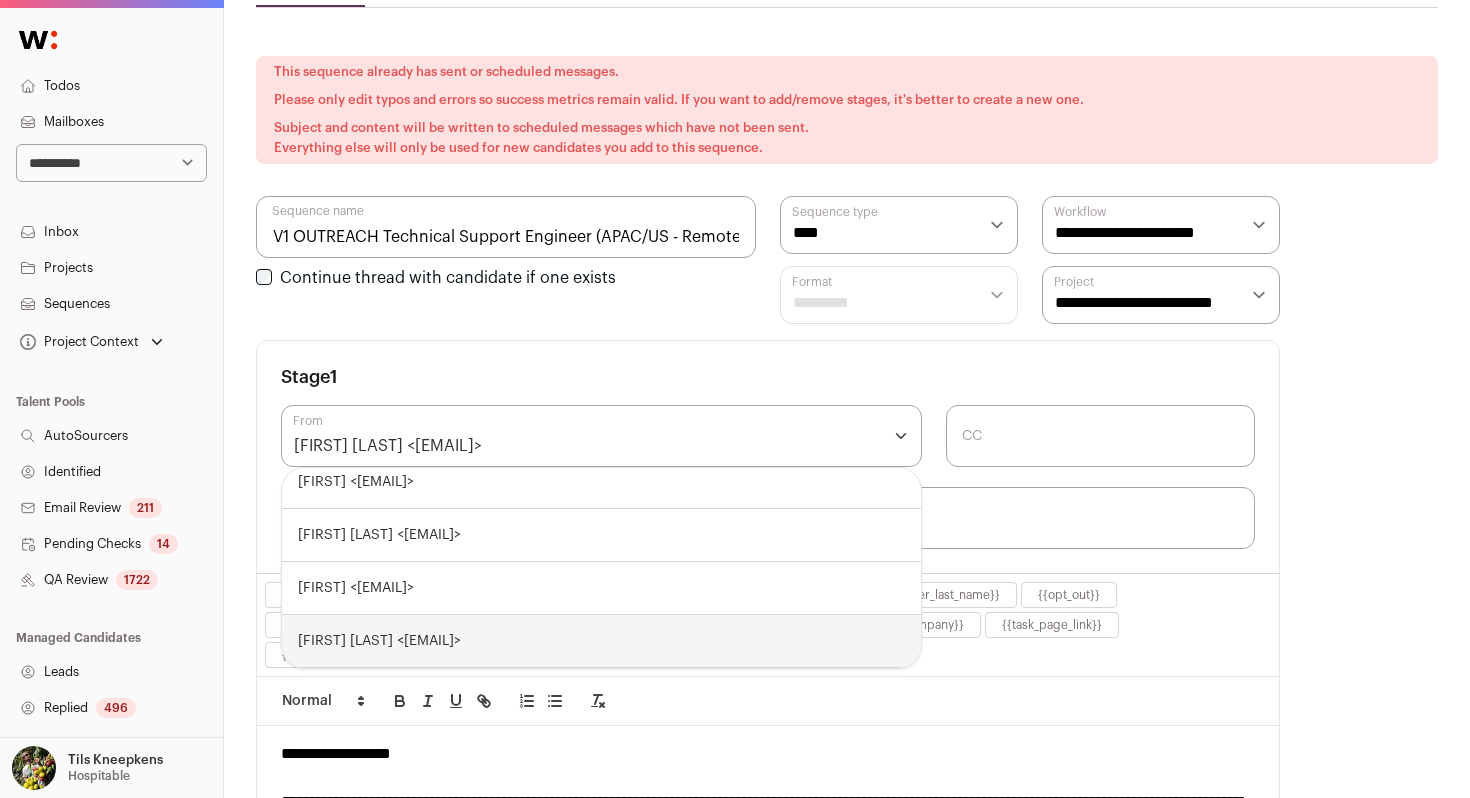 type on "*" 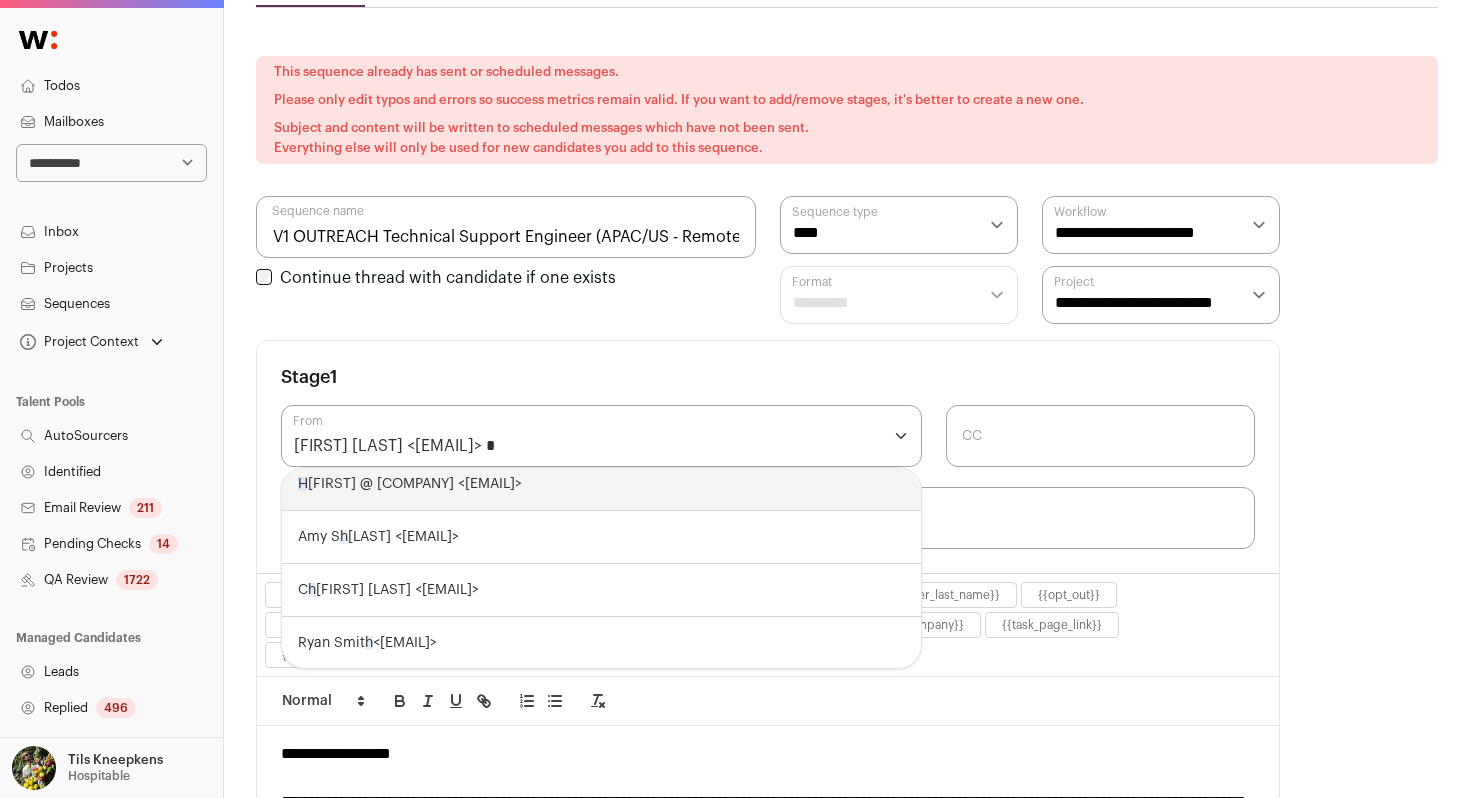 scroll, scrollTop: 0, scrollLeft: 0, axis: both 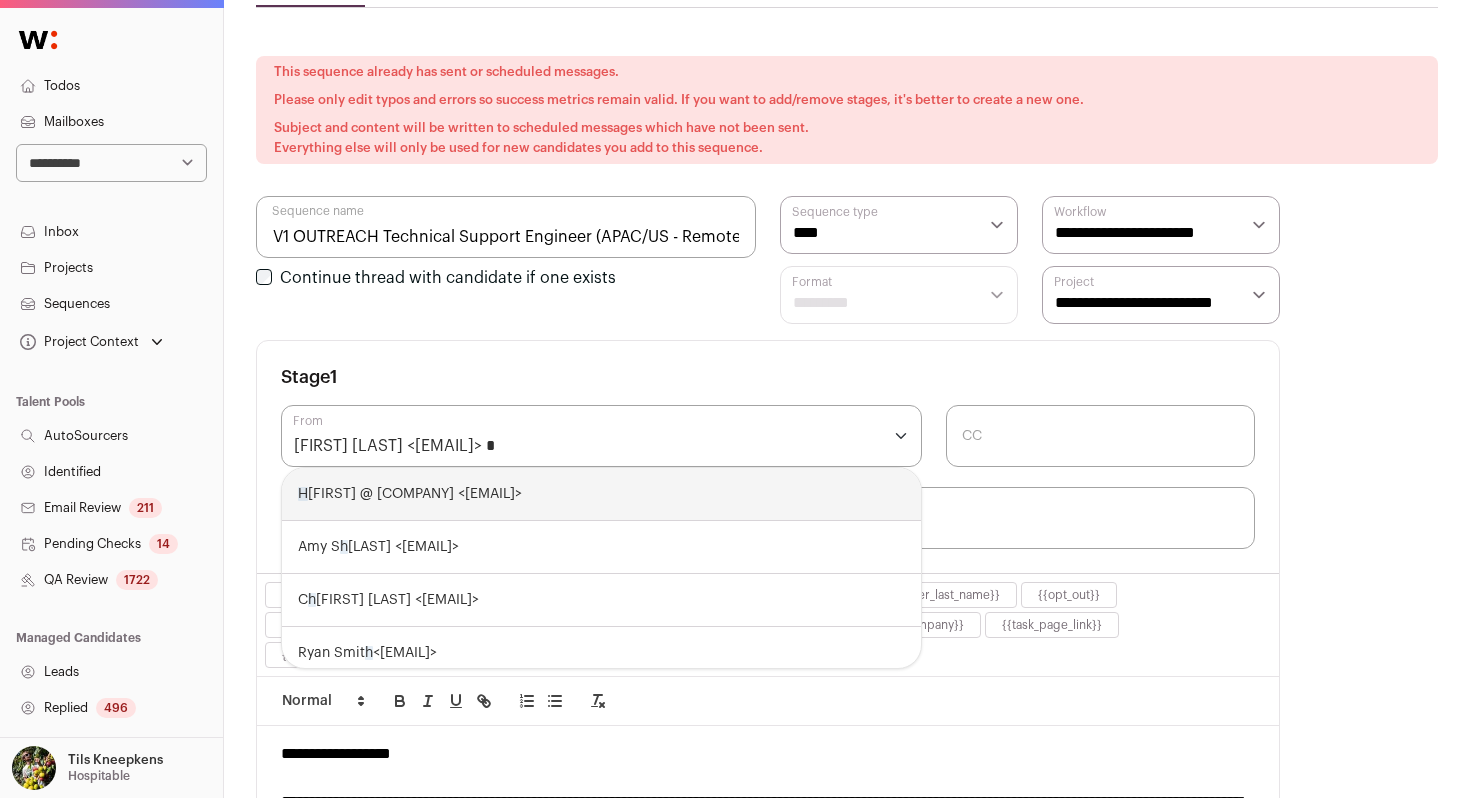 click on "*" at bounding box center (681, 446) 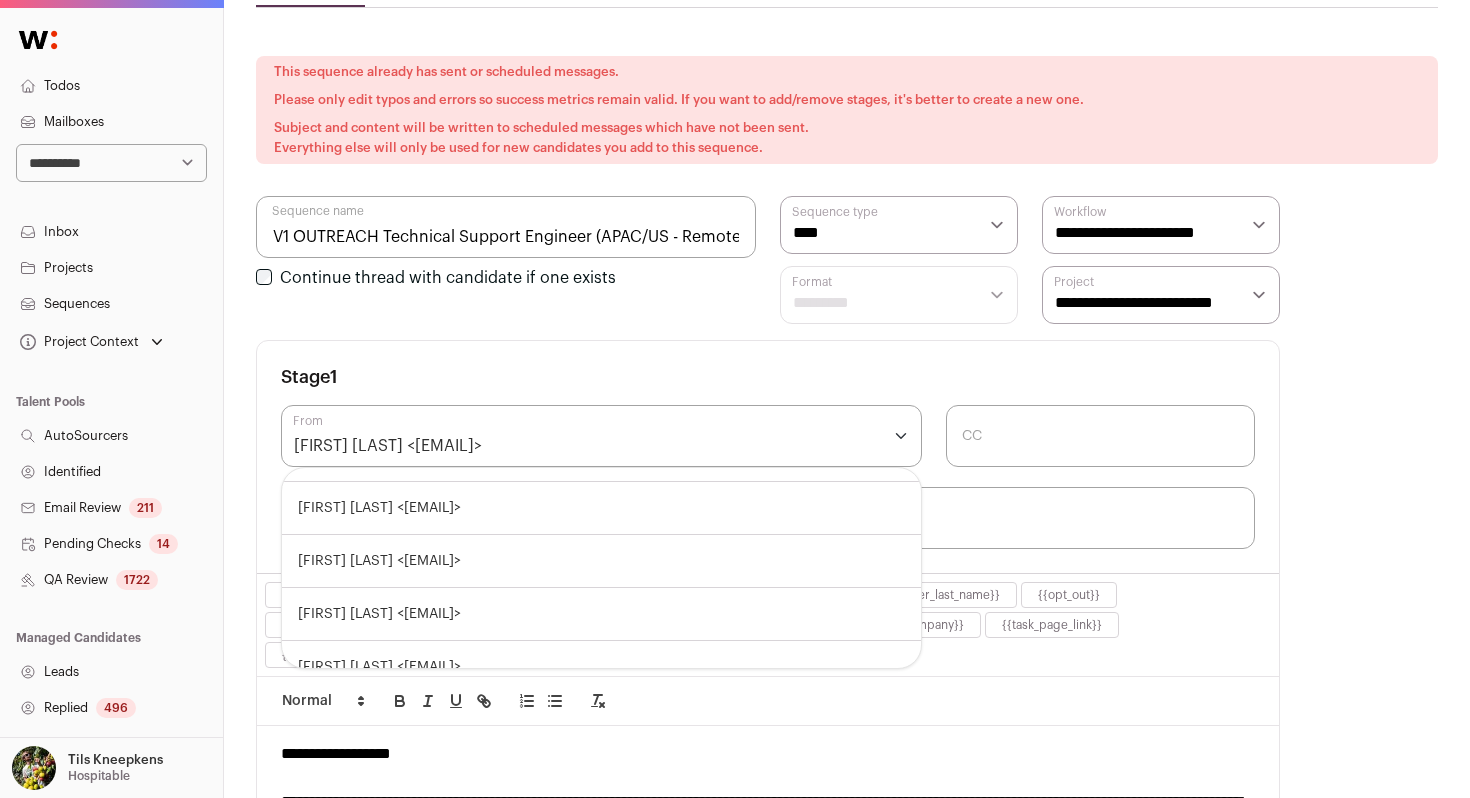 select 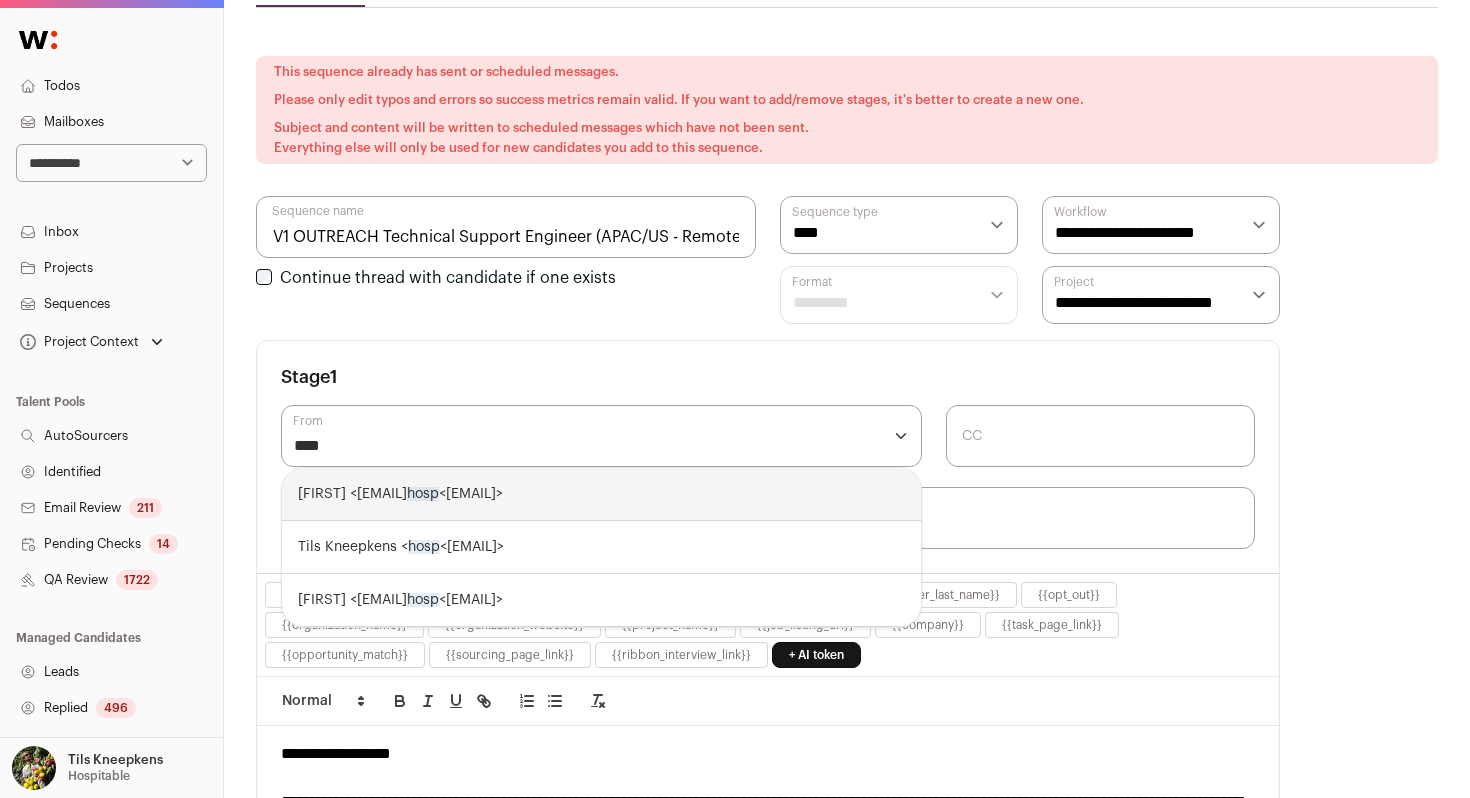 scroll, scrollTop: 0, scrollLeft: 0, axis: both 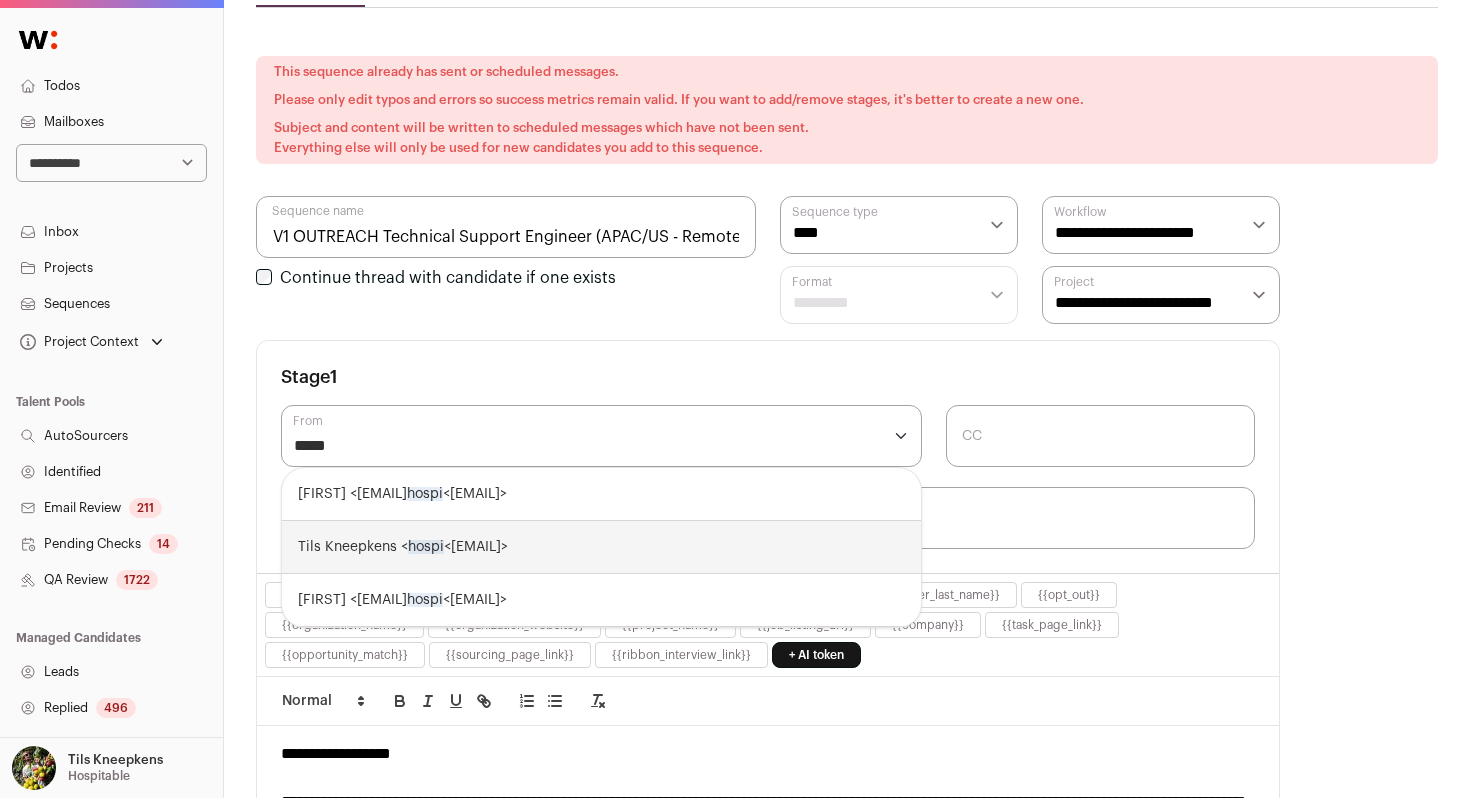 click on "Tils Kneepkens < hospi table@wellfound.us>" at bounding box center [601, 547] 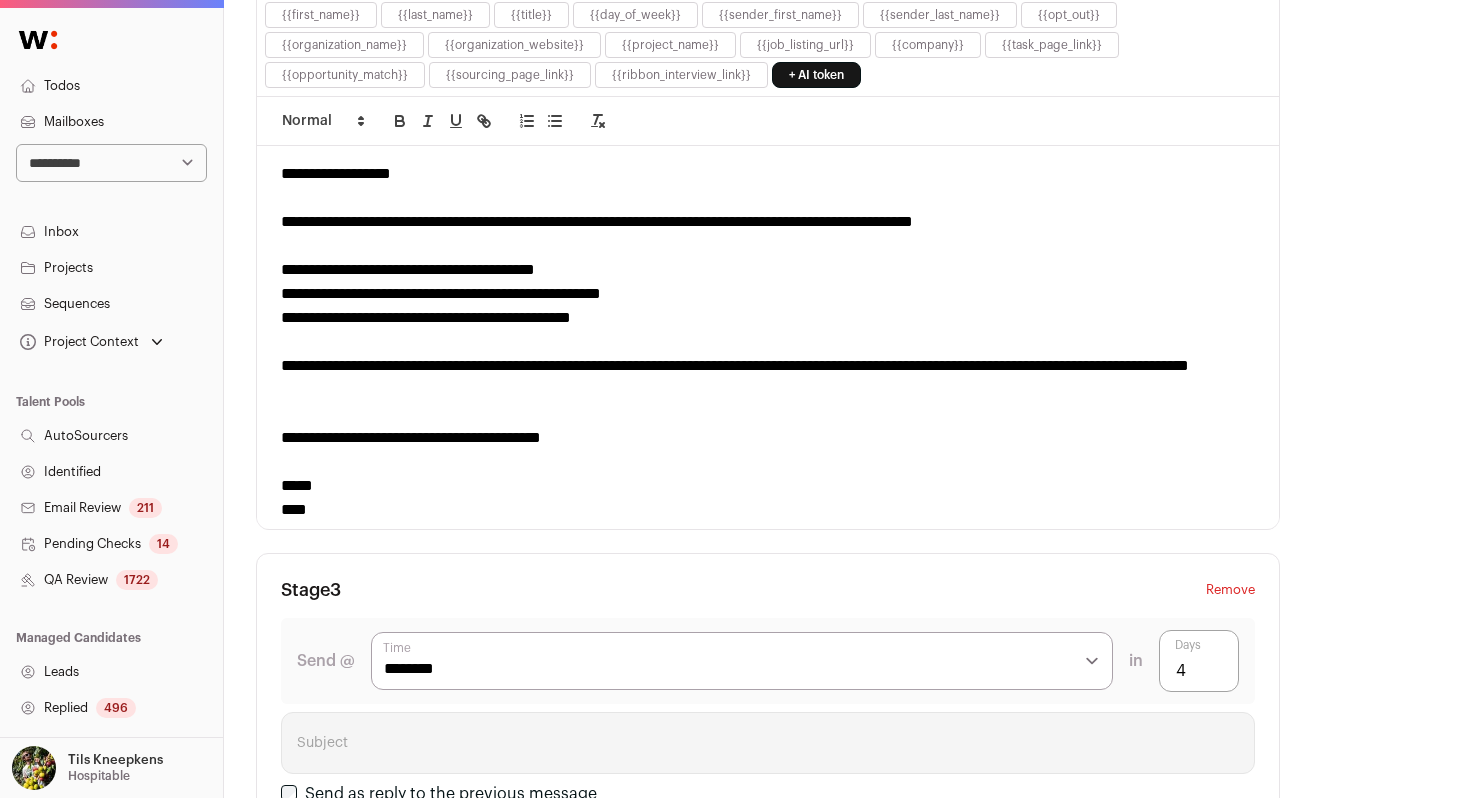 scroll, scrollTop: 2360, scrollLeft: 0, axis: vertical 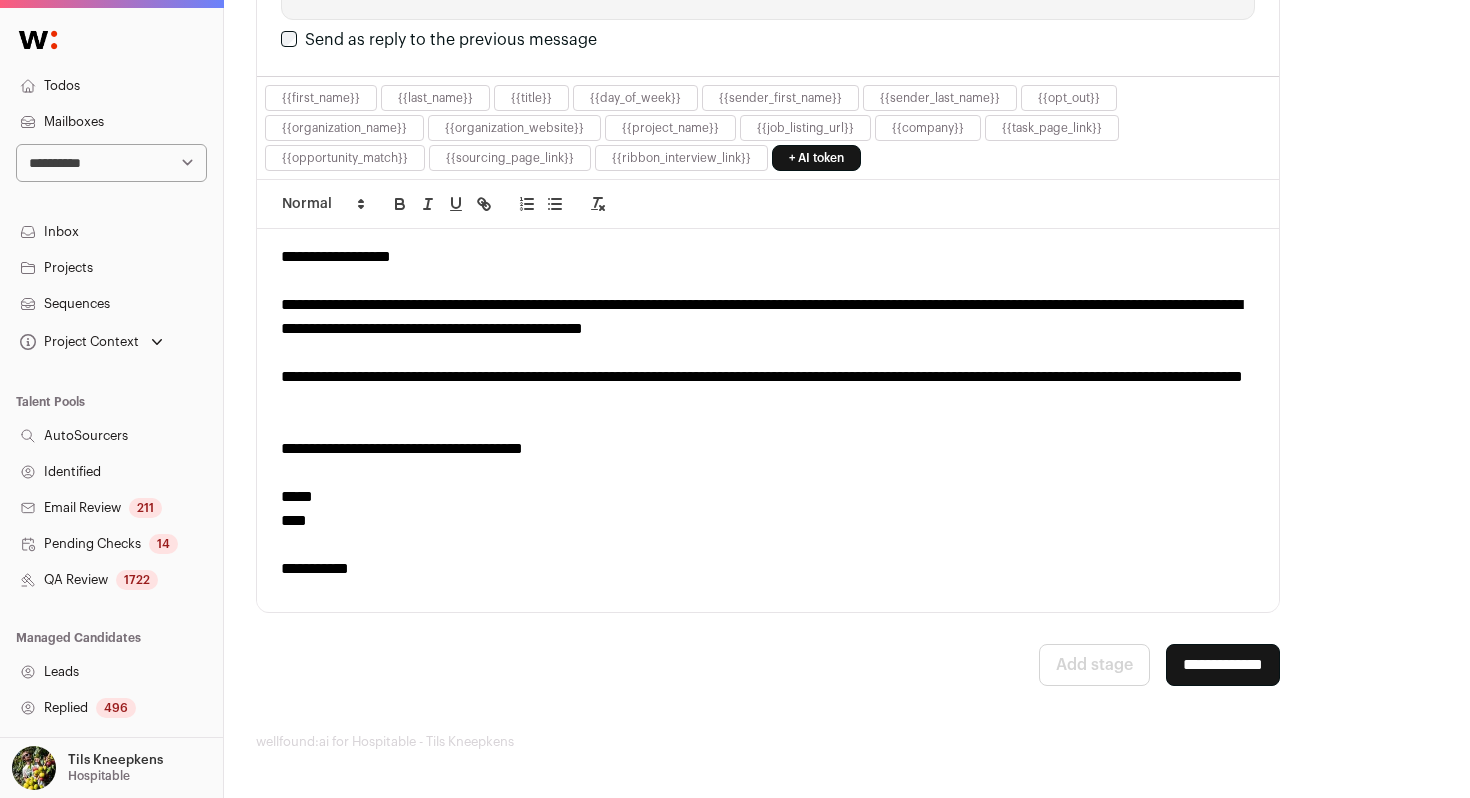 click on "**********" at bounding box center [1223, 665] 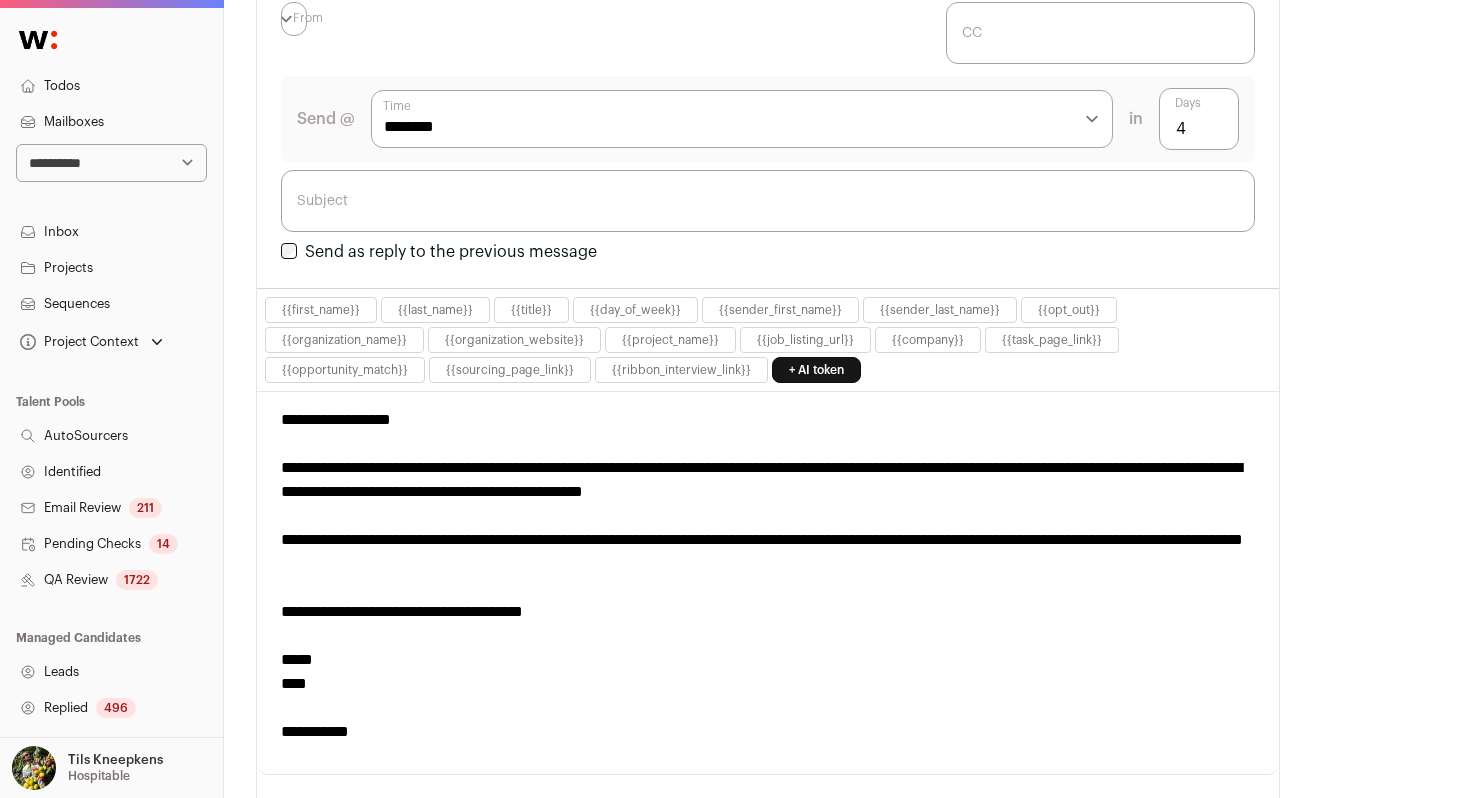 scroll, scrollTop: 0, scrollLeft: 0, axis: both 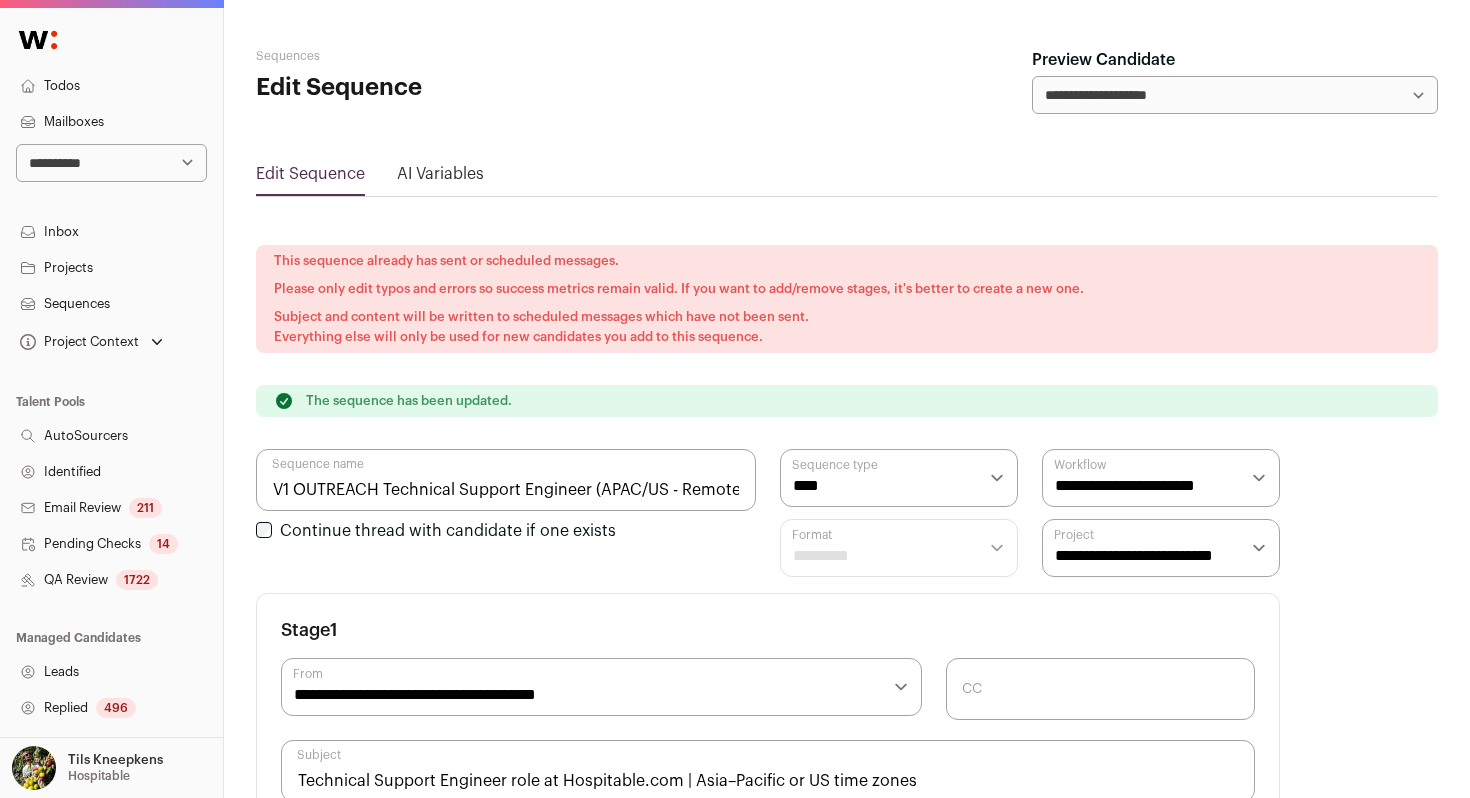 click on "**********" at bounding box center [111, 163] 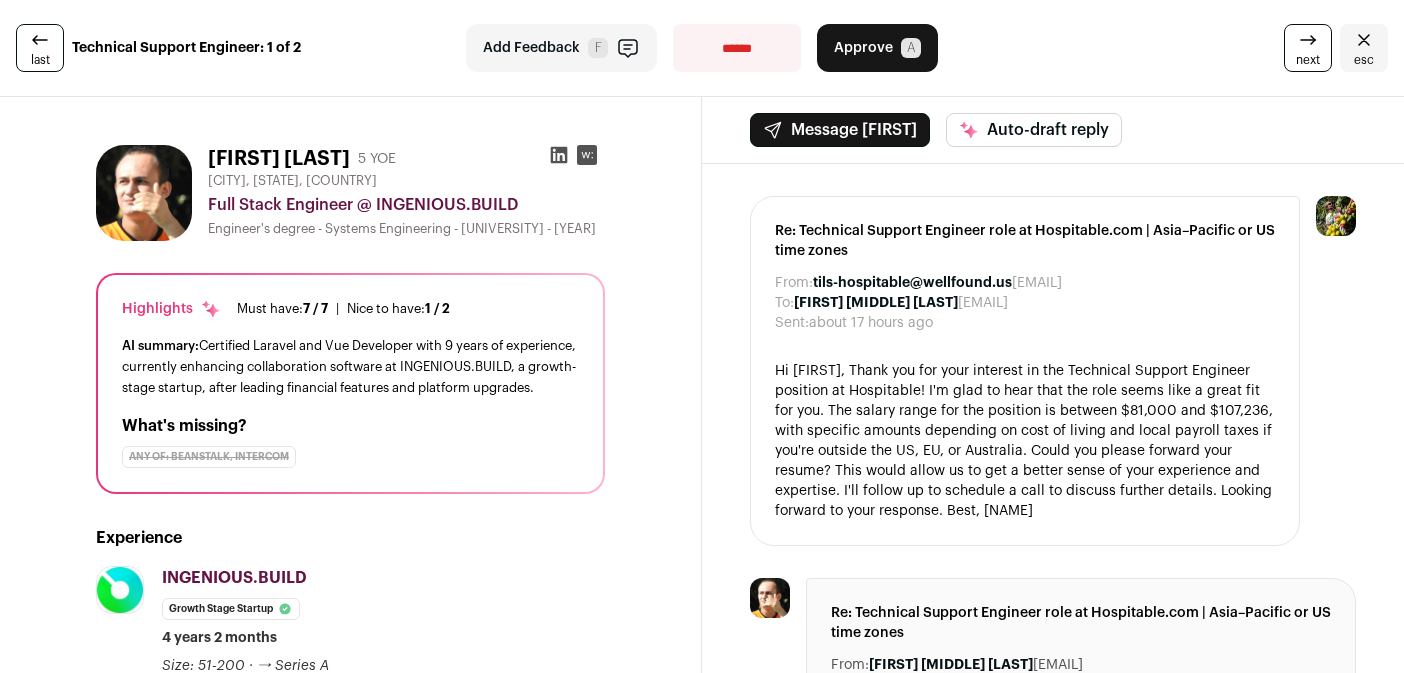 scroll, scrollTop: 0, scrollLeft: 0, axis: both 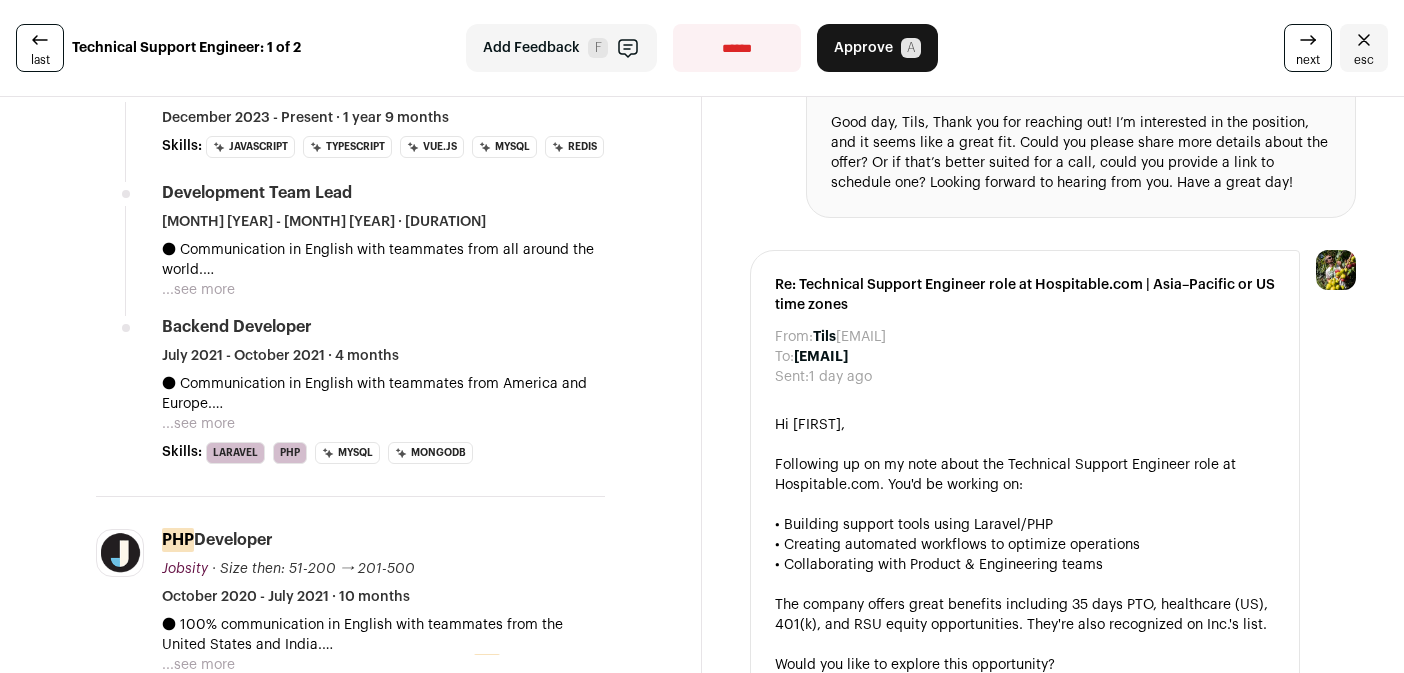 click on "● Communication in English with teammates from all around the world." at bounding box center [383, 260] 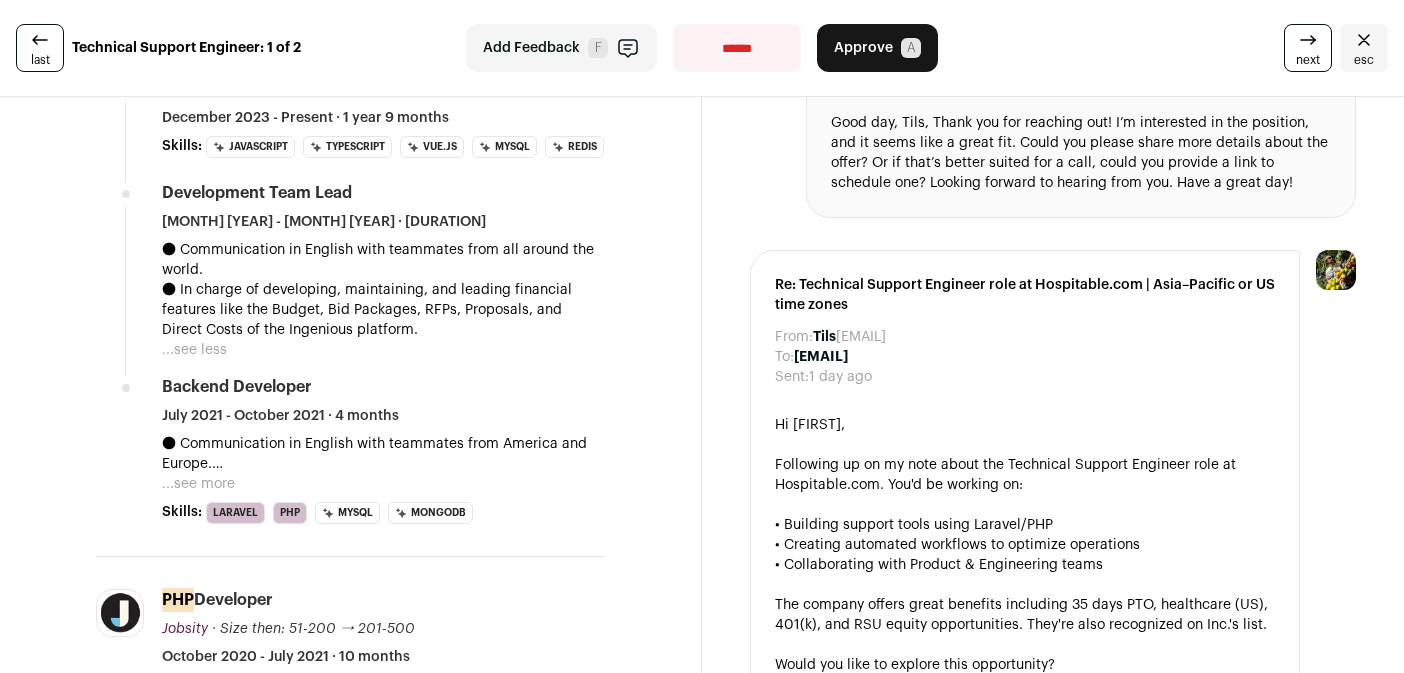 click on "...see more" at bounding box center [198, 484] 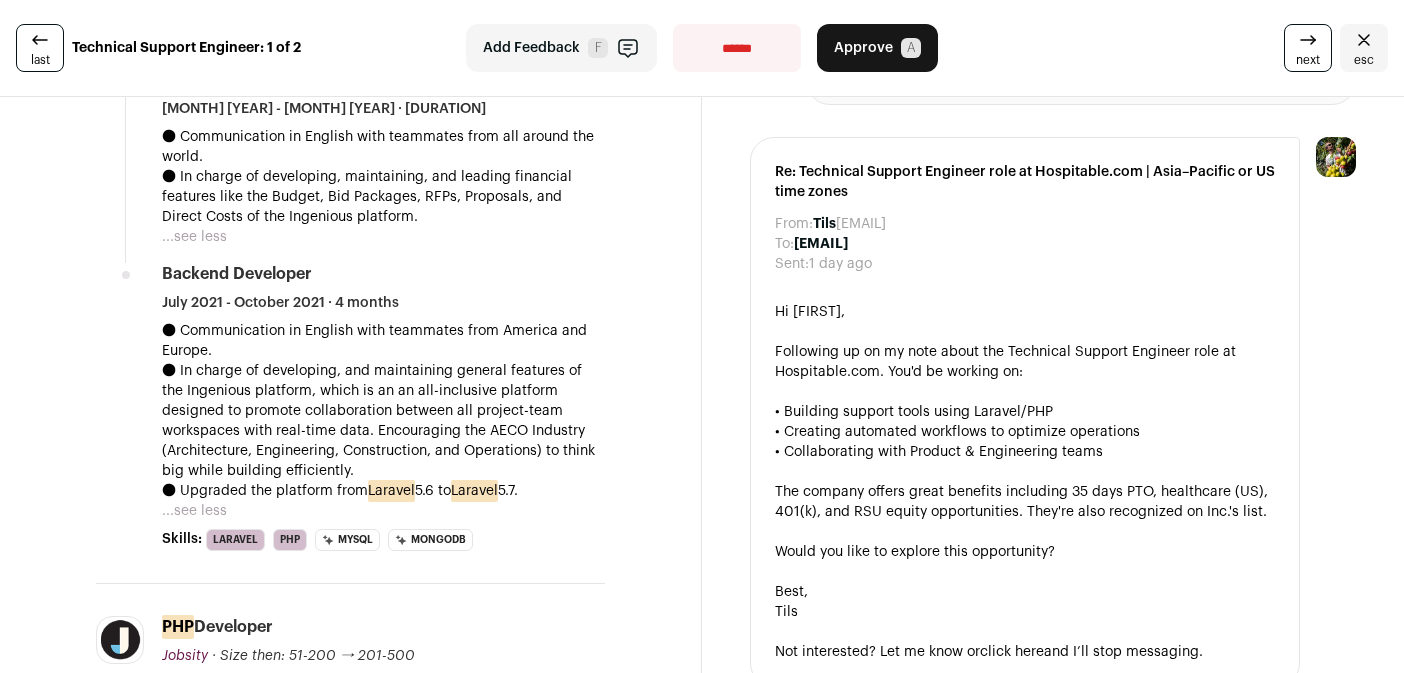 scroll, scrollTop: 744, scrollLeft: 0, axis: vertical 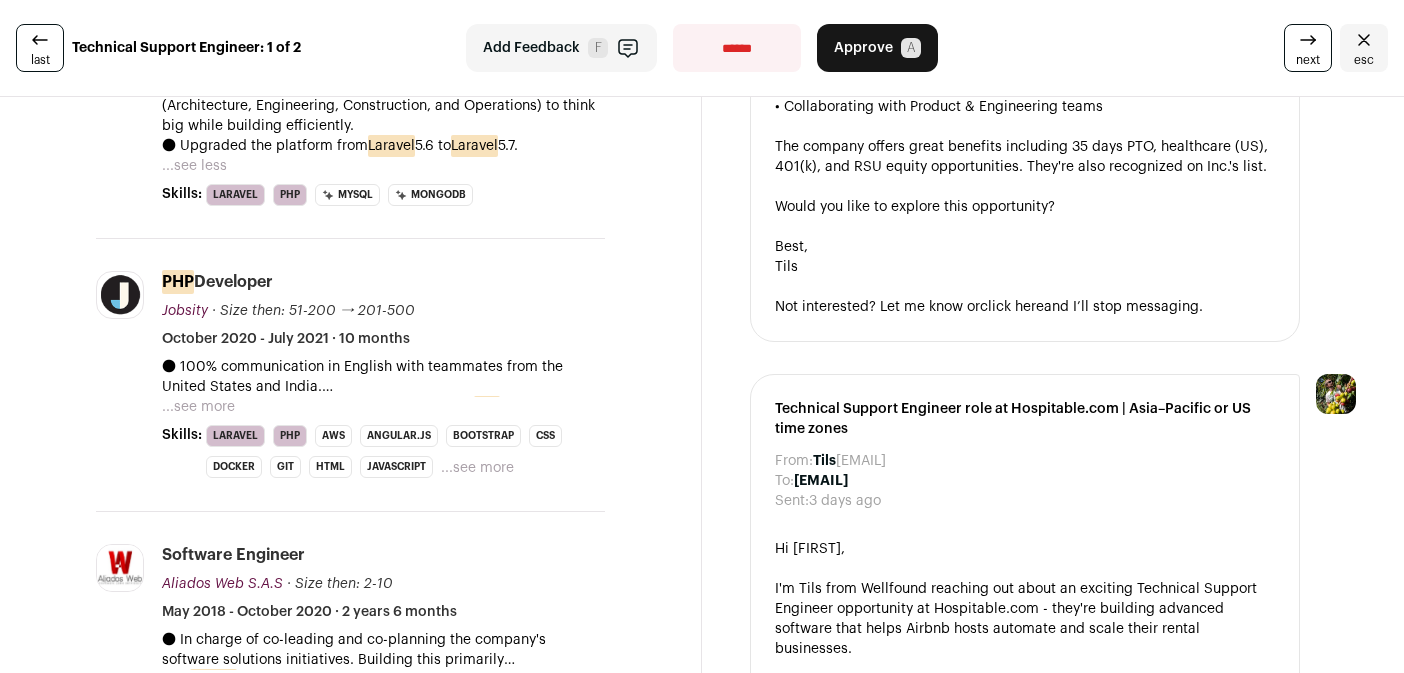 click on "...see more" at bounding box center [198, 407] 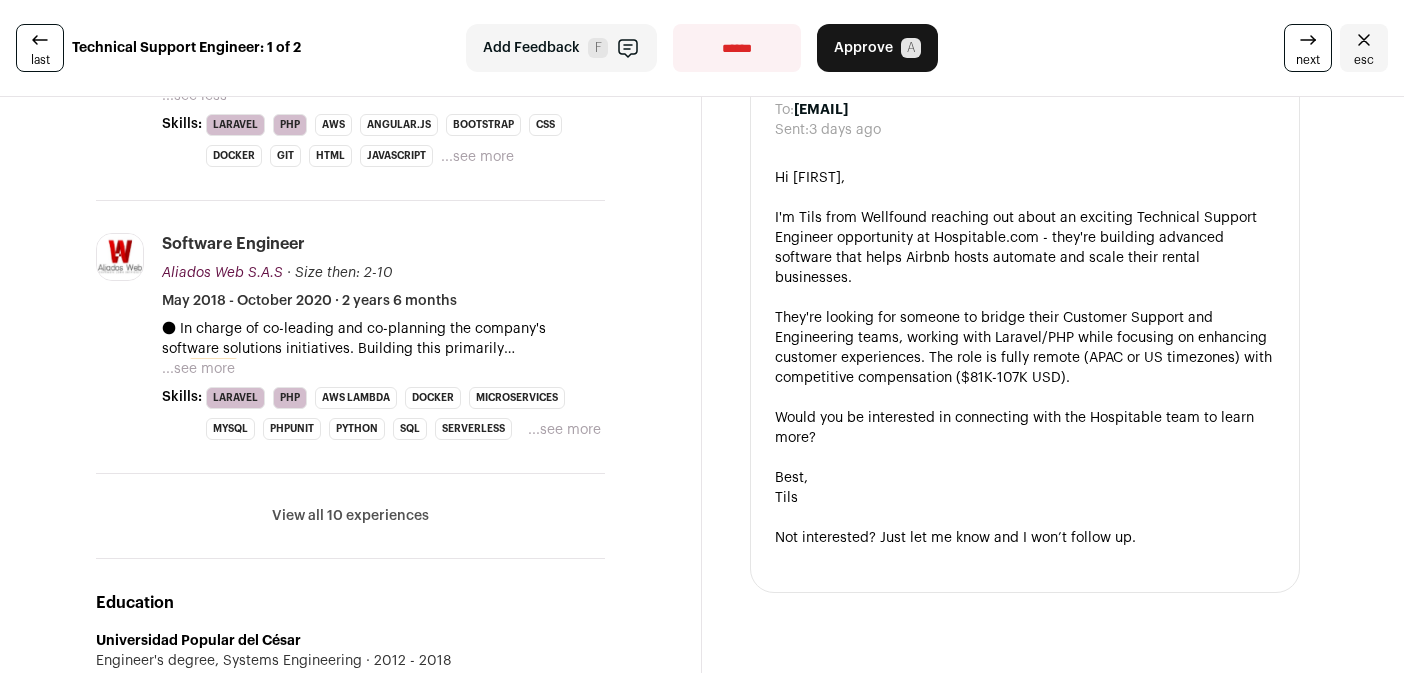scroll, scrollTop: 1466, scrollLeft: 0, axis: vertical 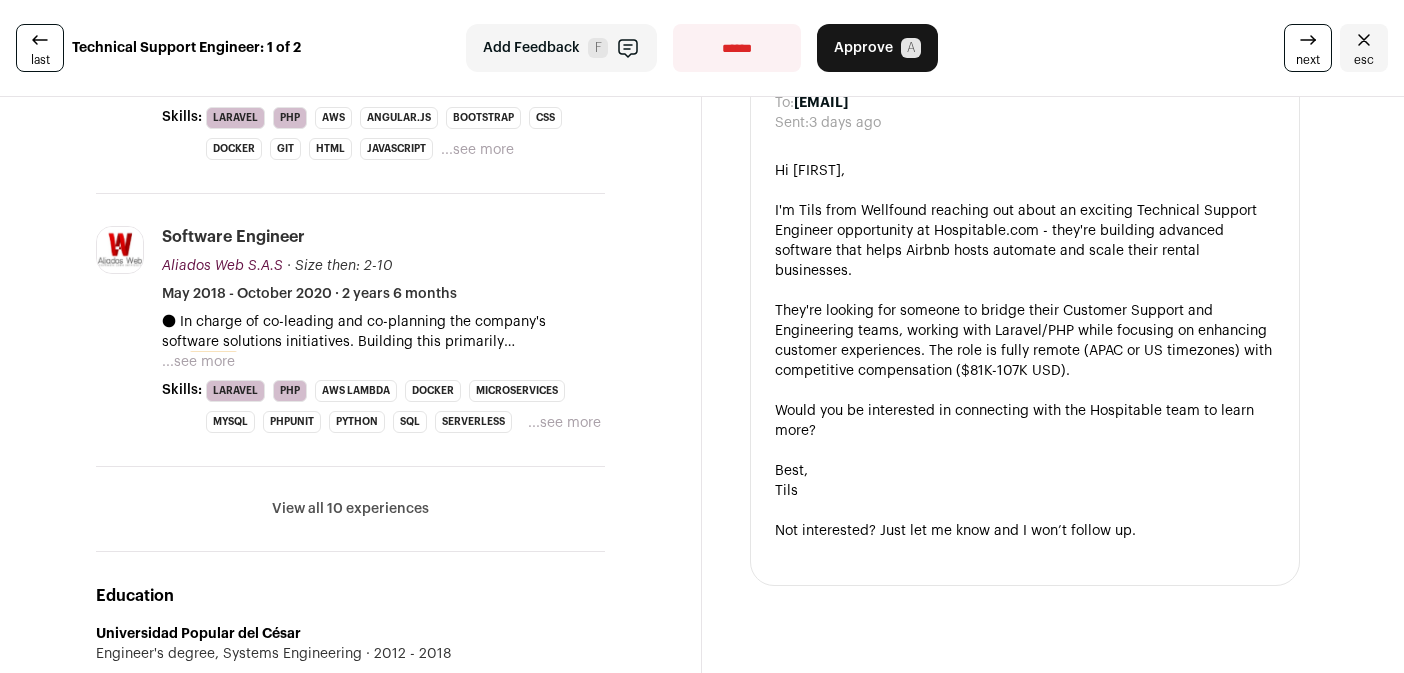 click on "...see more" at bounding box center (198, 362) 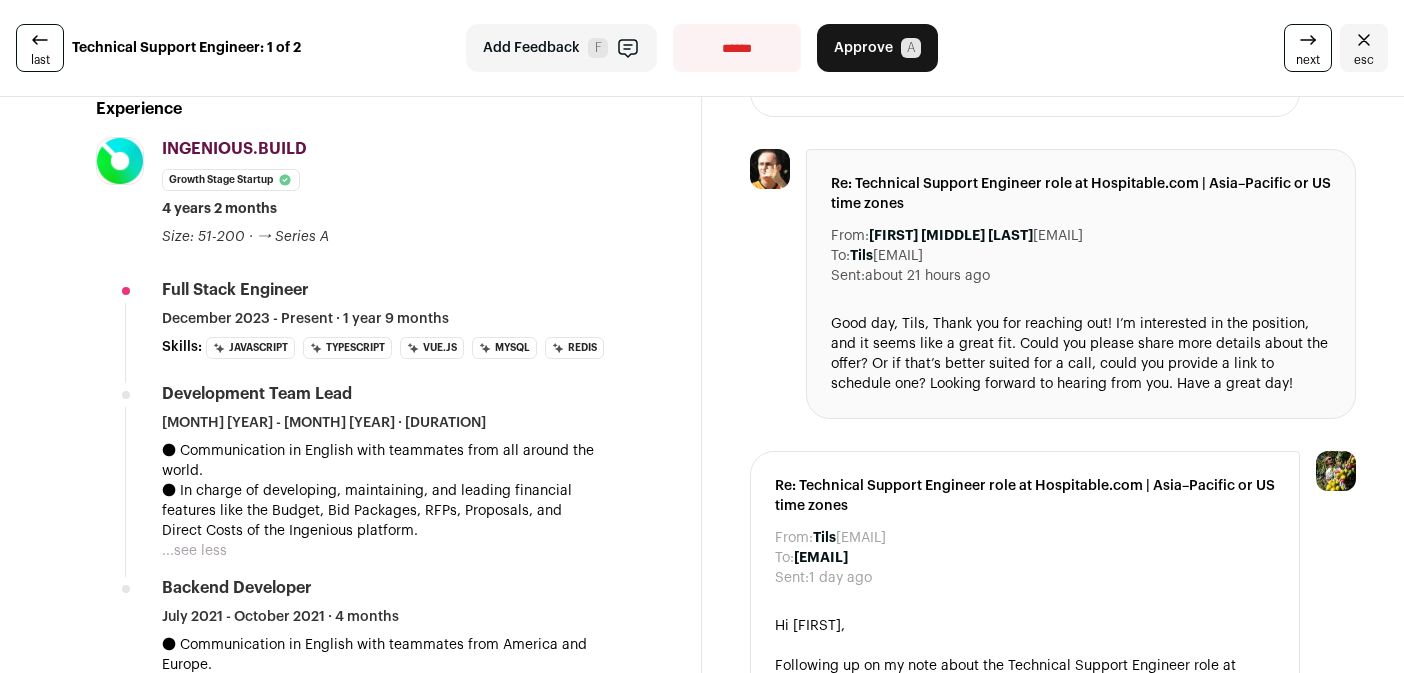scroll, scrollTop: 350, scrollLeft: 0, axis: vertical 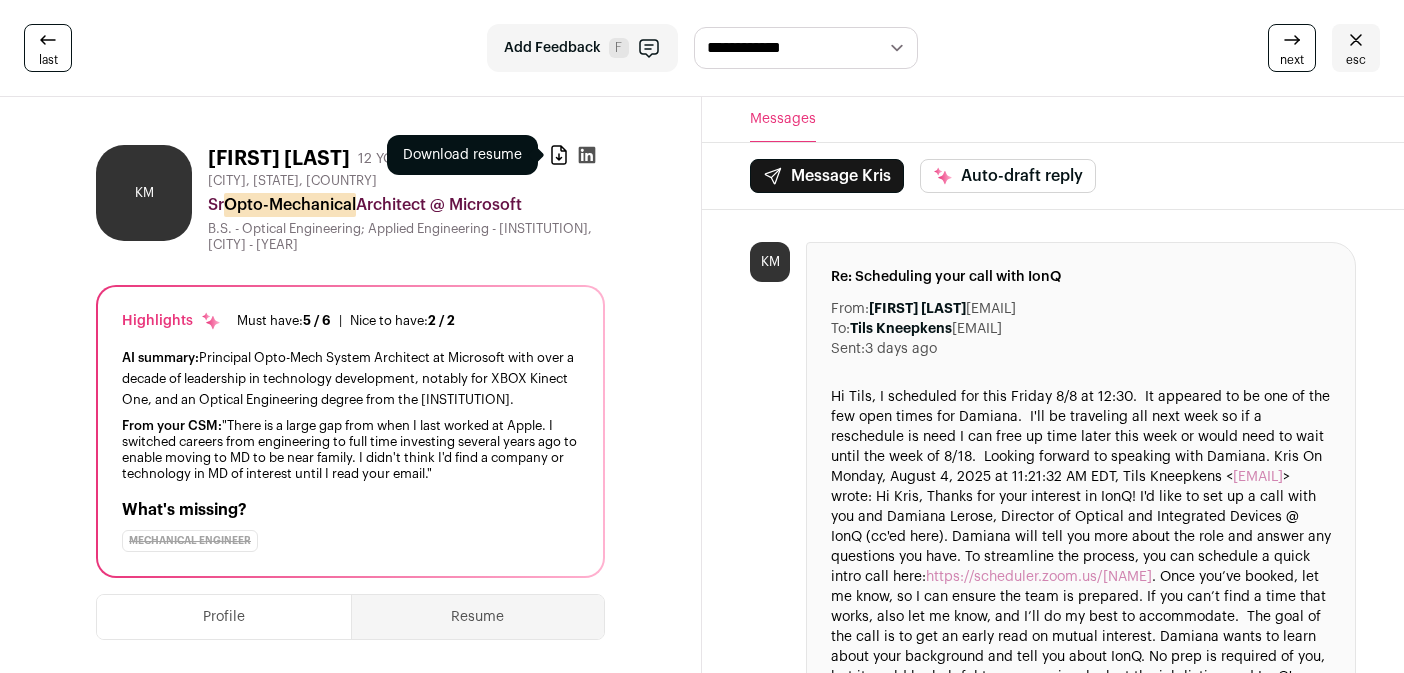 click 